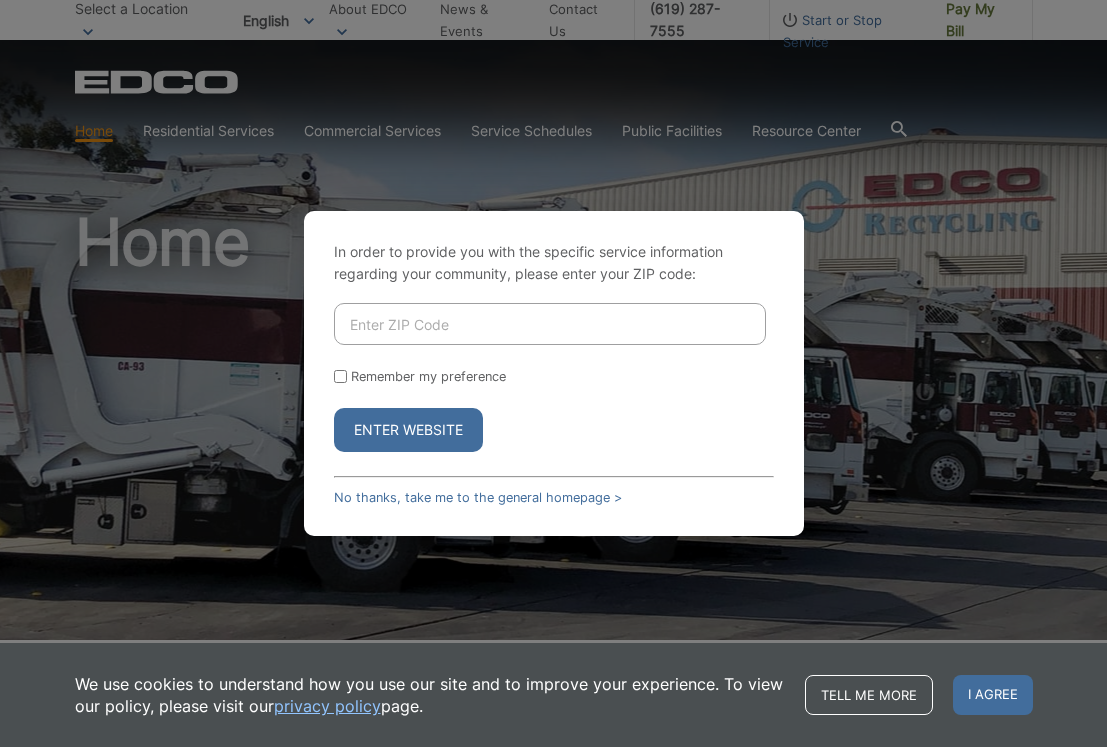 scroll, scrollTop: 0, scrollLeft: 0, axis: both 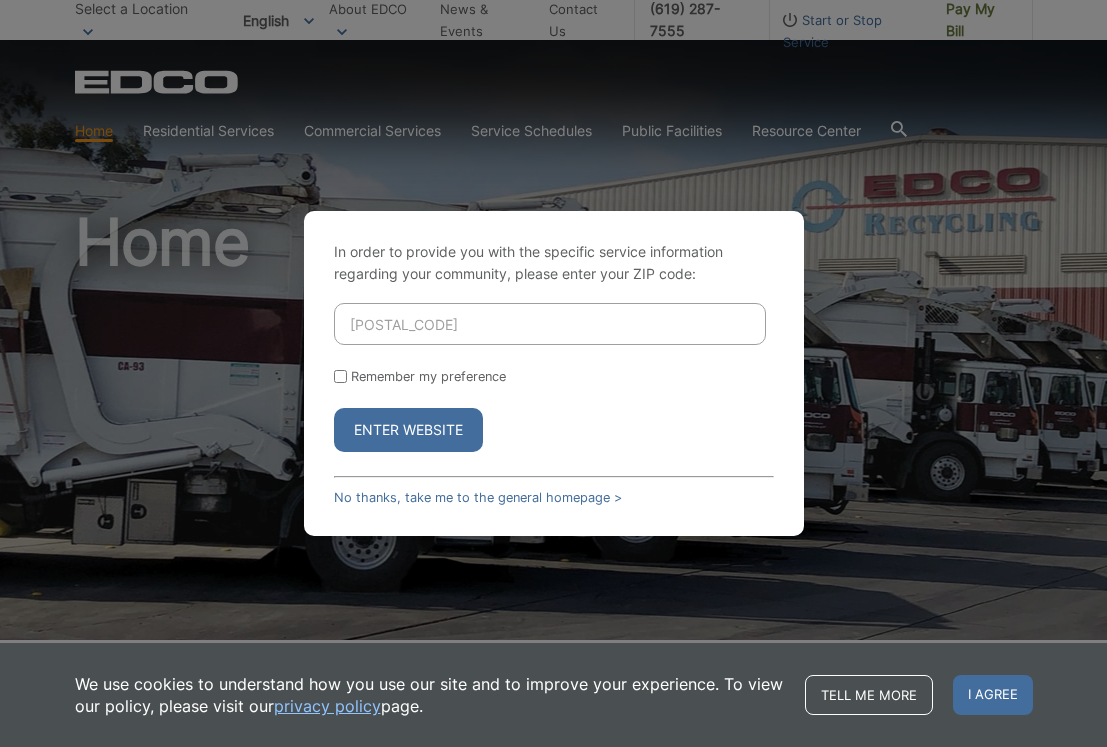 type on "92003" 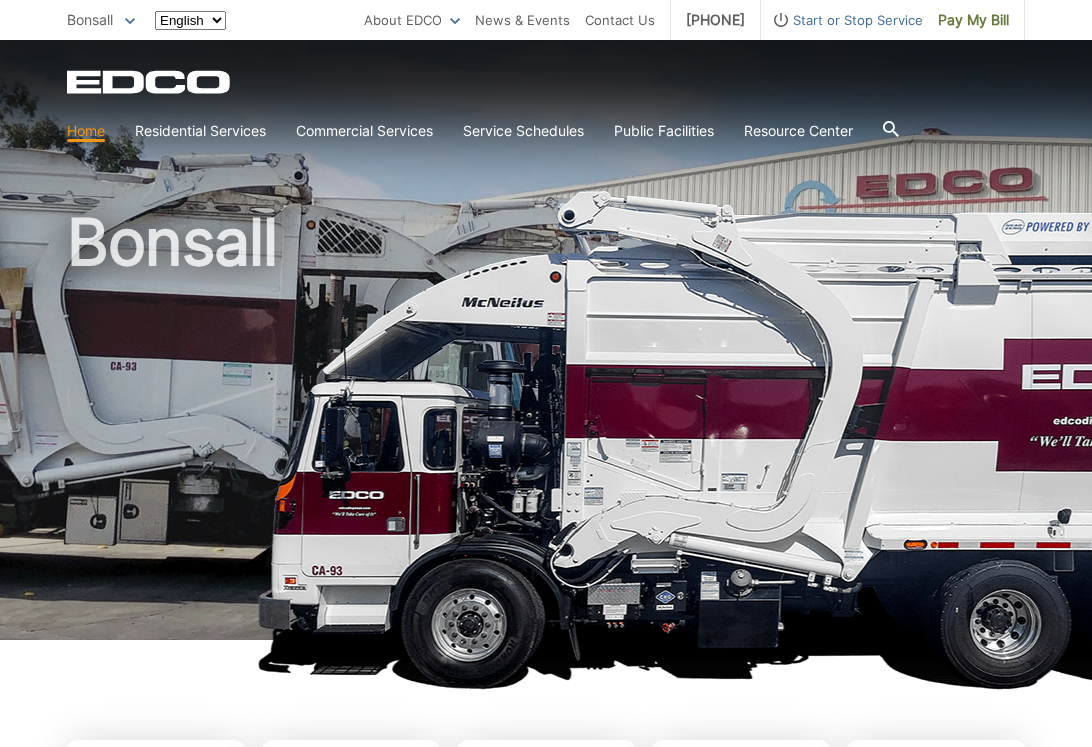 scroll, scrollTop: 0, scrollLeft: 0, axis: both 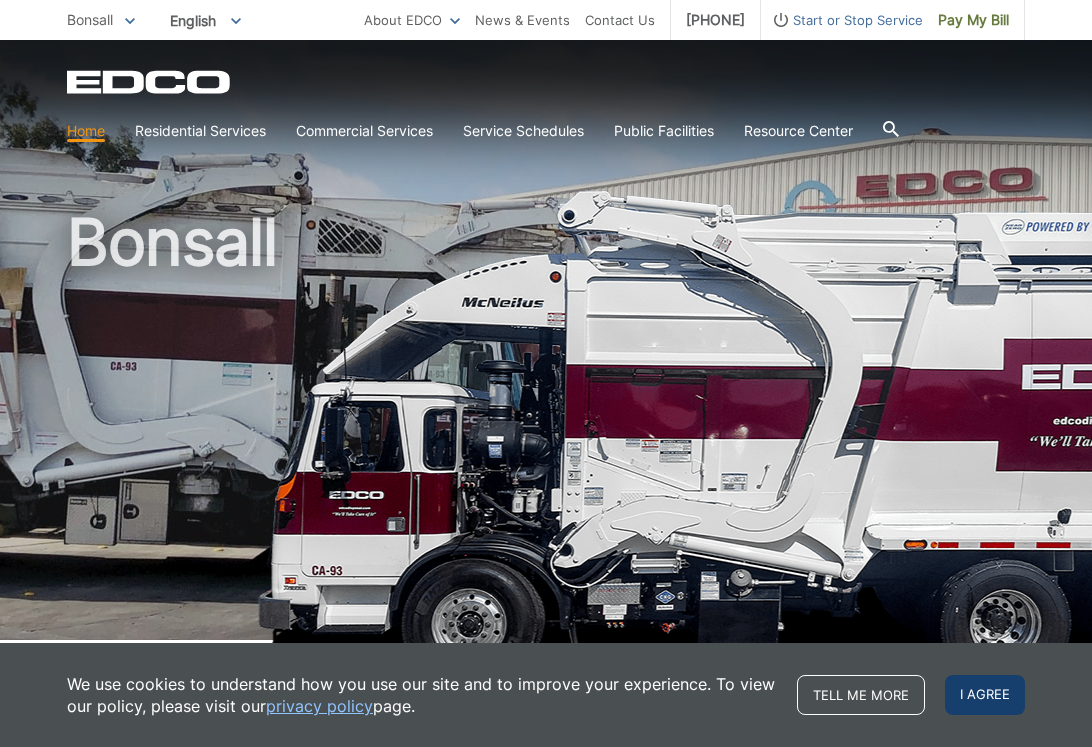 click on "I agree" at bounding box center (985, 695) 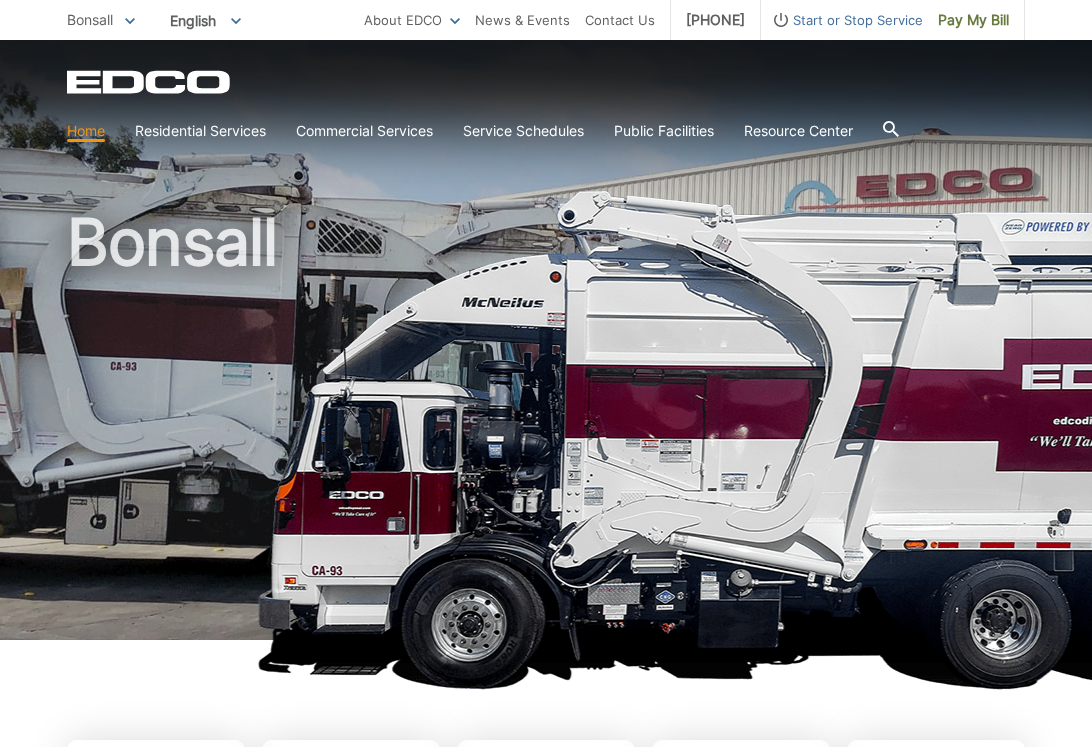 click on "Start or Stop Service" at bounding box center (842, 20) 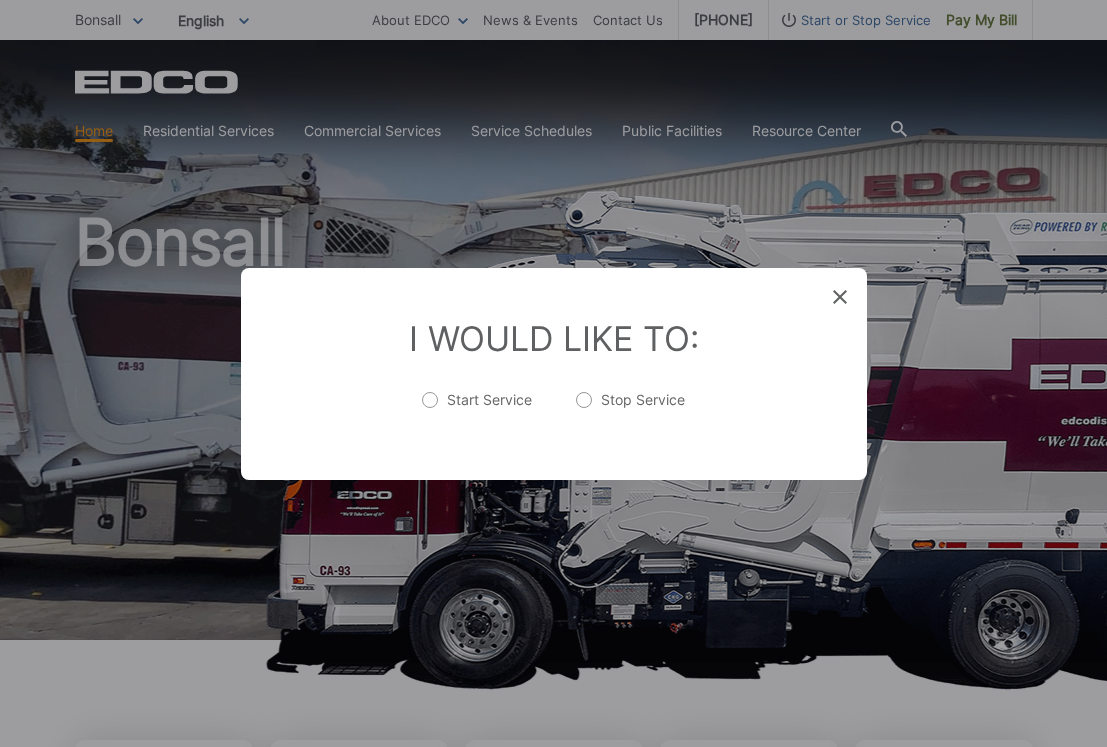 click on "Stop Service" at bounding box center (630, 410) 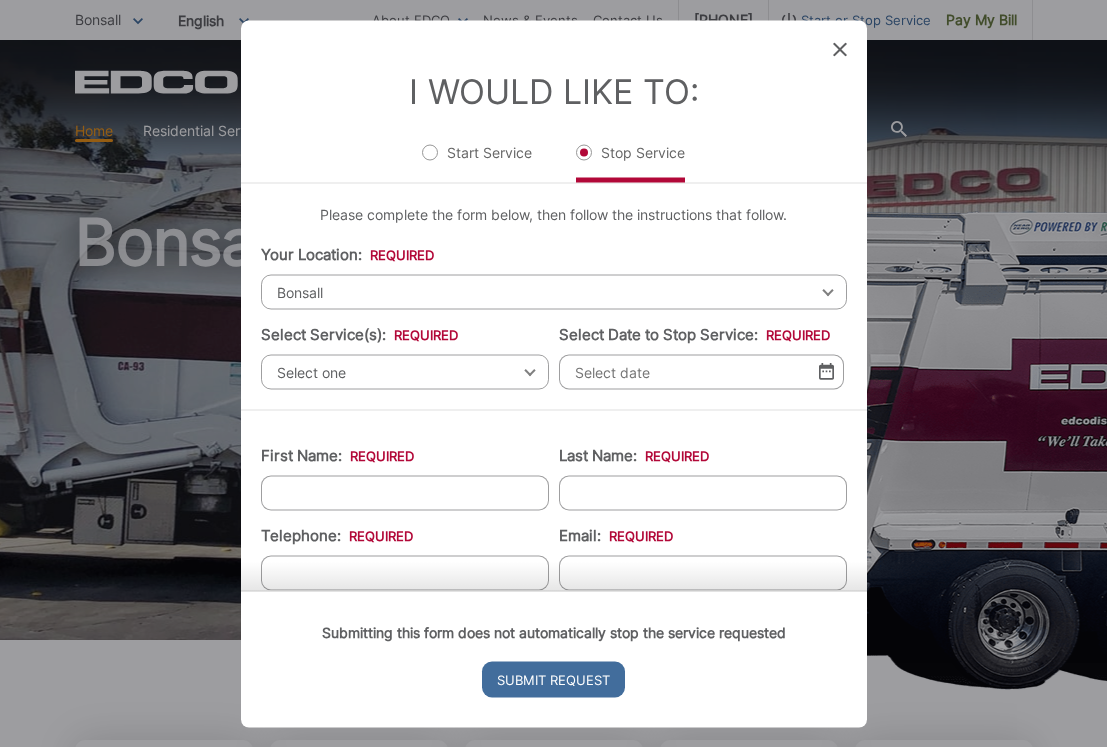 click 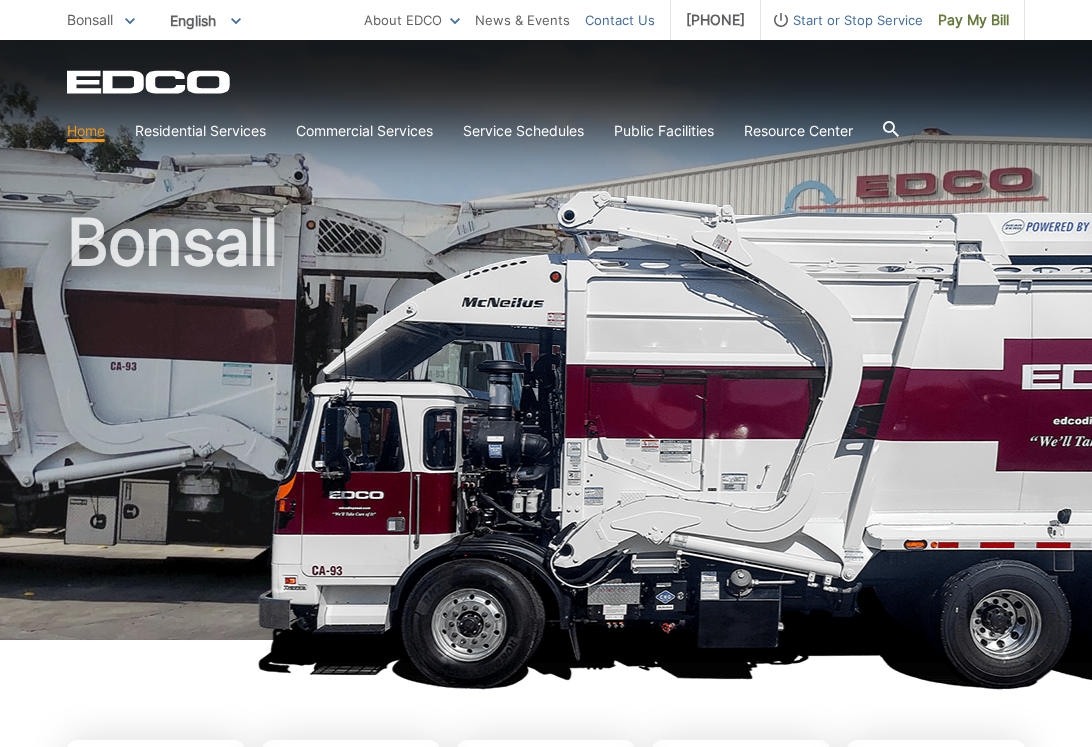 click on "Contact Us" at bounding box center [620, 20] 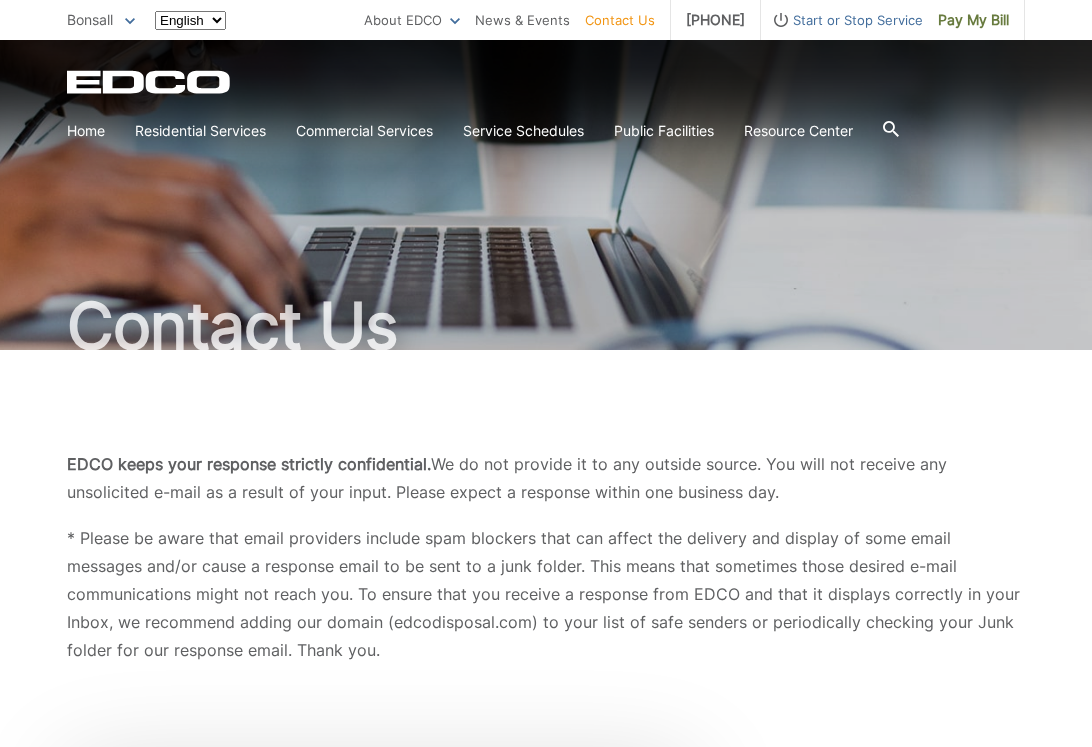 scroll, scrollTop: 0, scrollLeft: 0, axis: both 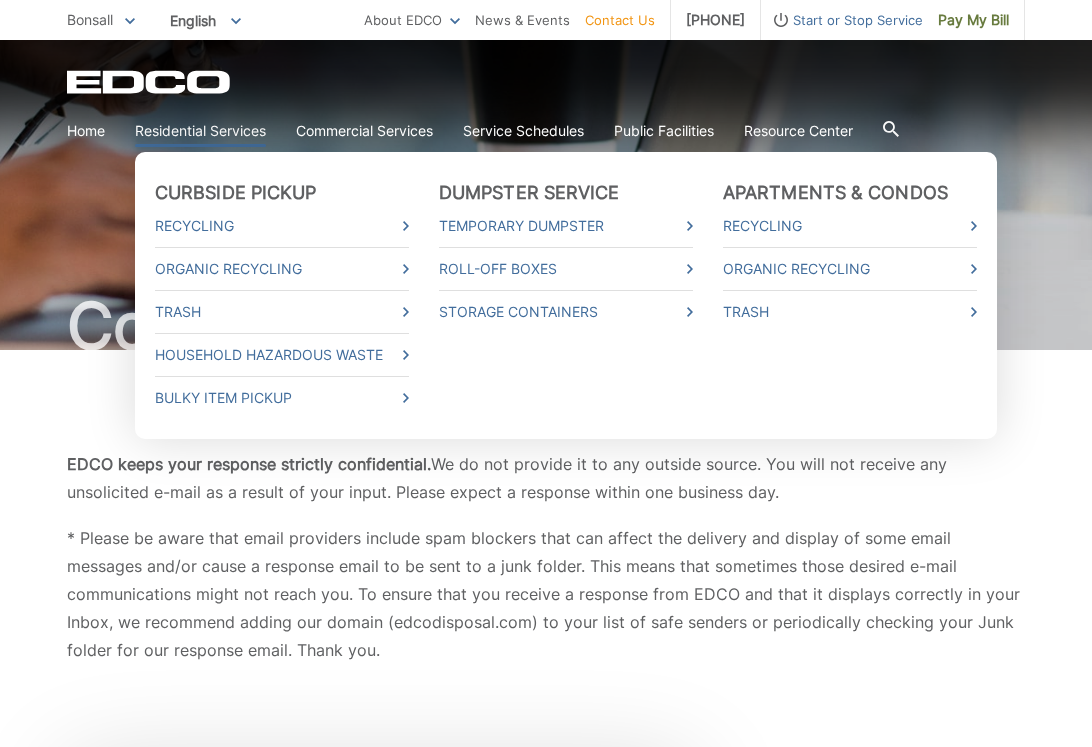 click on "Residential Services" at bounding box center [200, 131] 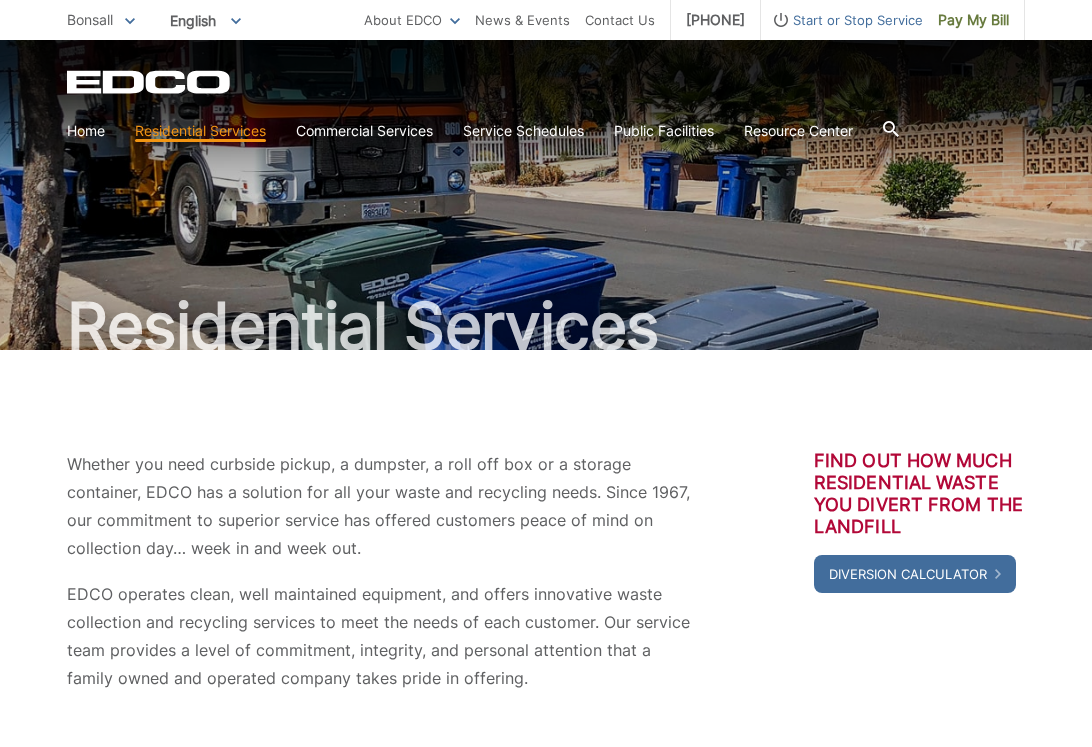 scroll, scrollTop: 0, scrollLeft: 0, axis: both 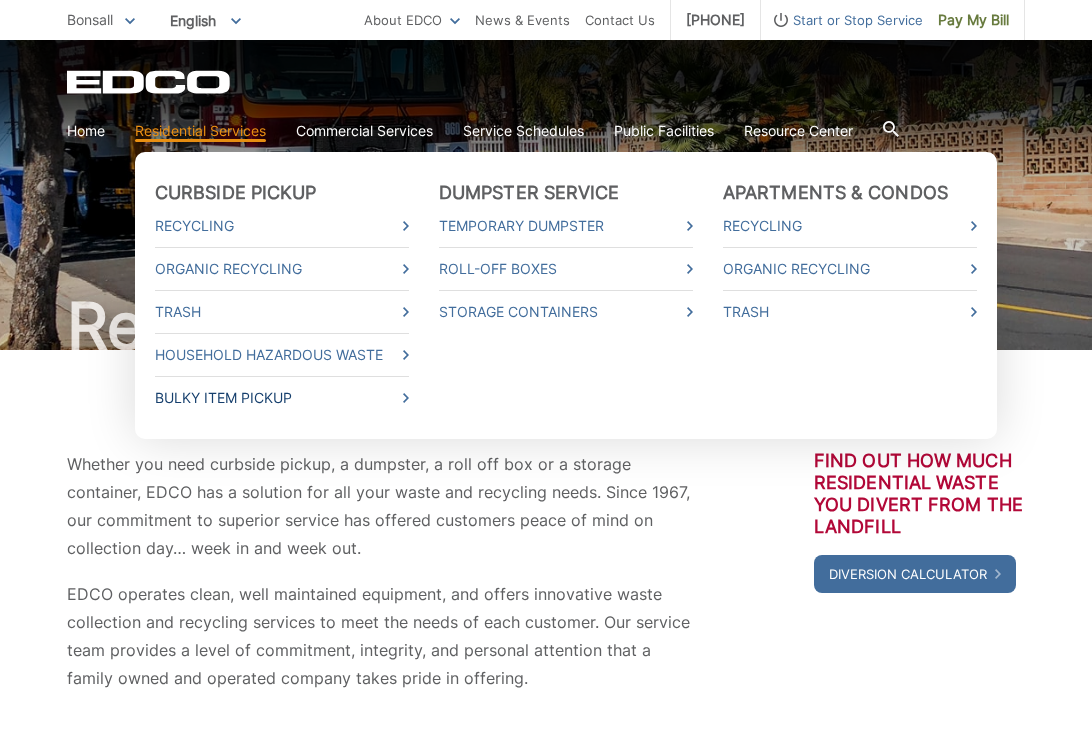 click on "Bulky Item Pickup" at bounding box center [282, 398] 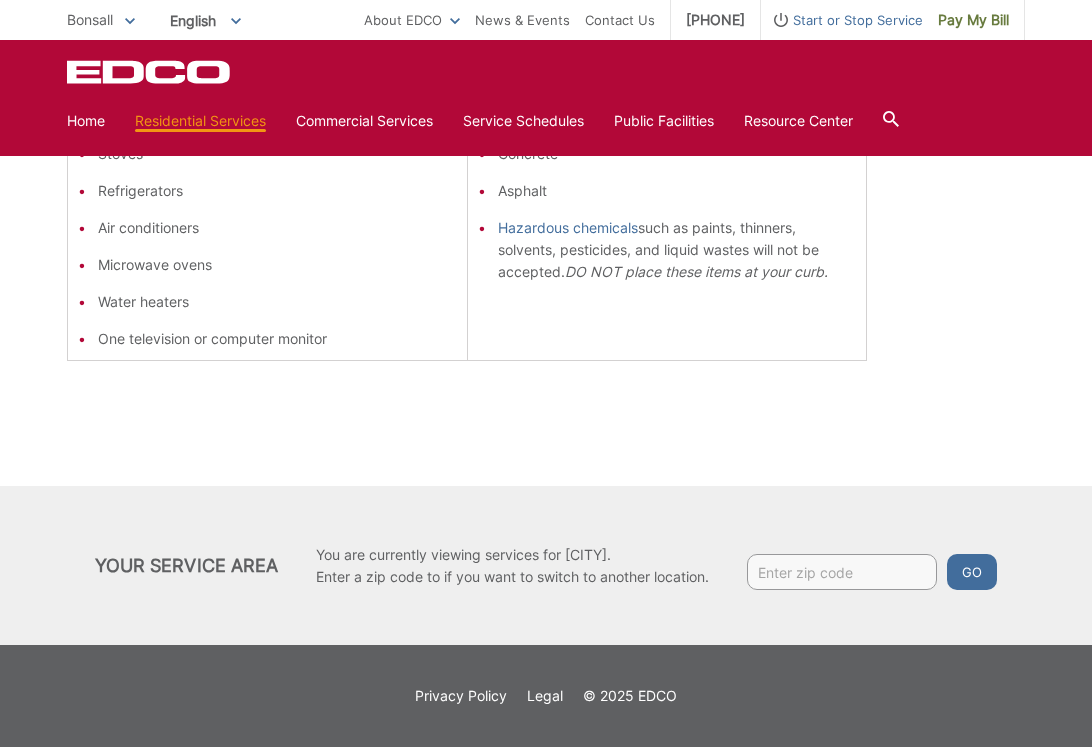 scroll, scrollTop: 625, scrollLeft: 0, axis: vertical 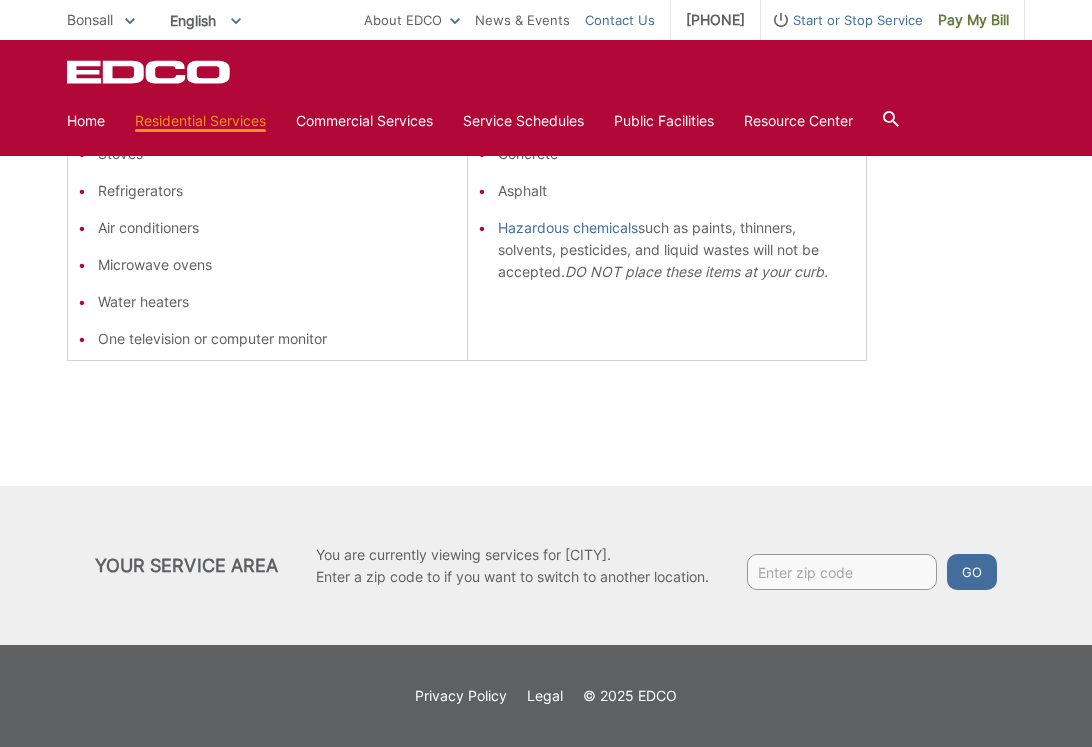 click on "Contact Us" at bounding box center (620, 20) 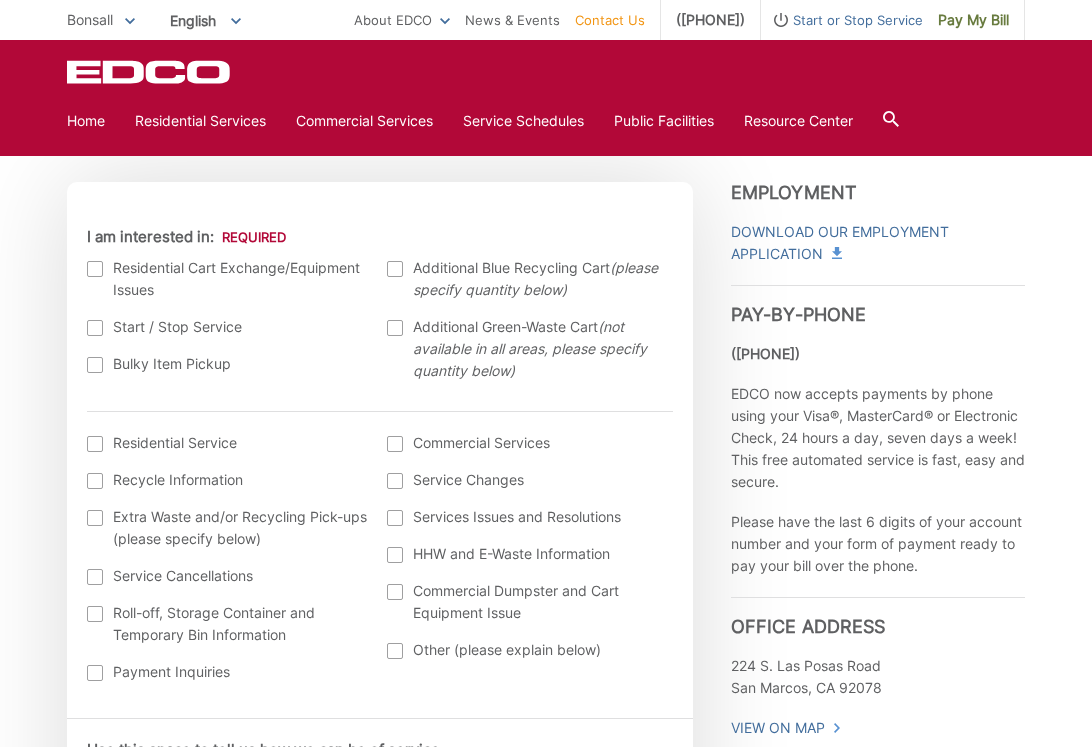 scroll, scrollTop: 594, scrollLeft: 0, axis: vertical 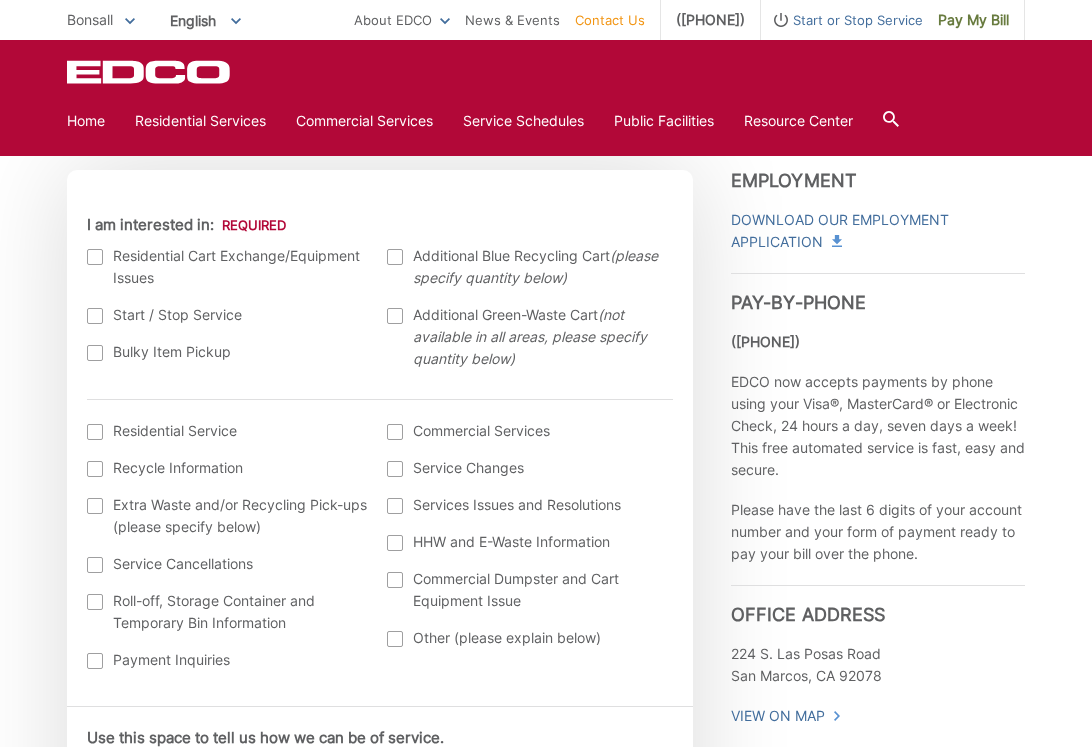 click on "Bulky Item Pickup" at bounding box center [227, 352] 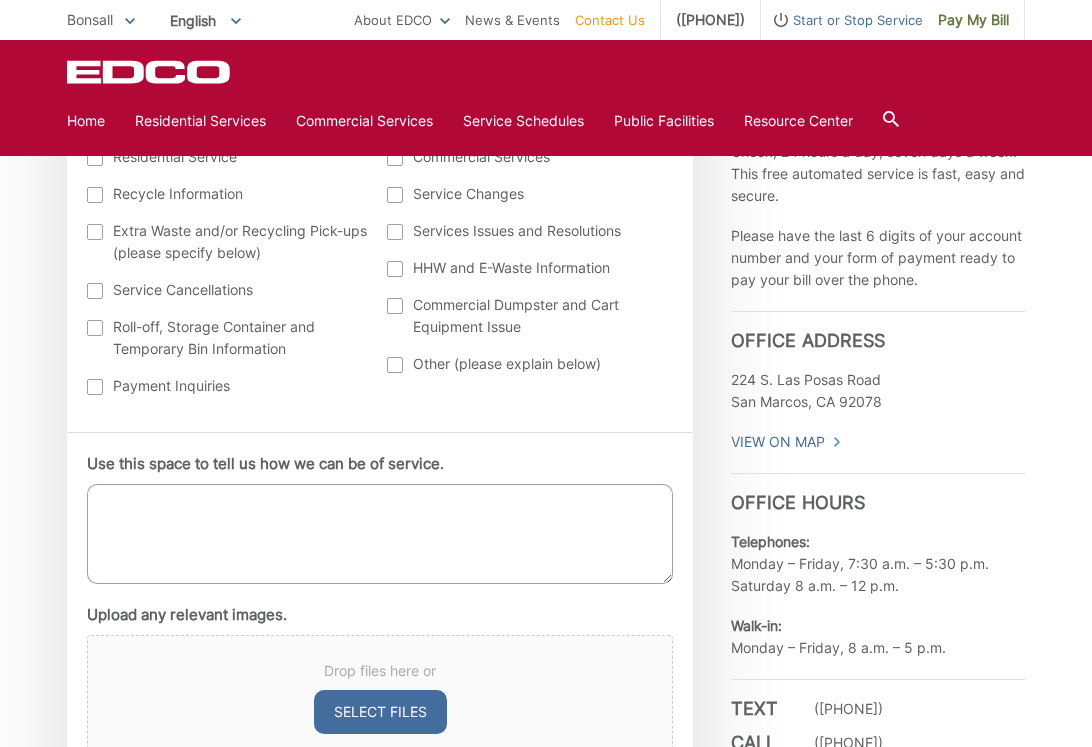 scroll, scrollTop: 871, scrollLeft: 0, axis: vertical 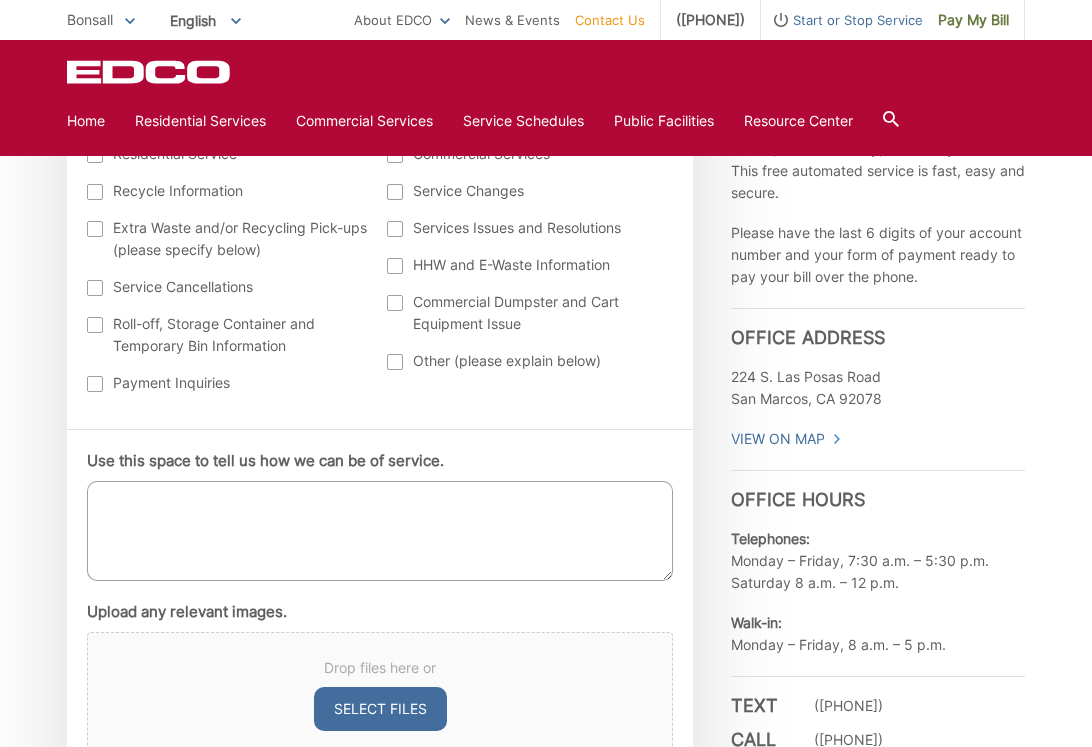 click on "Use this space to tell us how we can be of service." at bounding box center [380, 531] 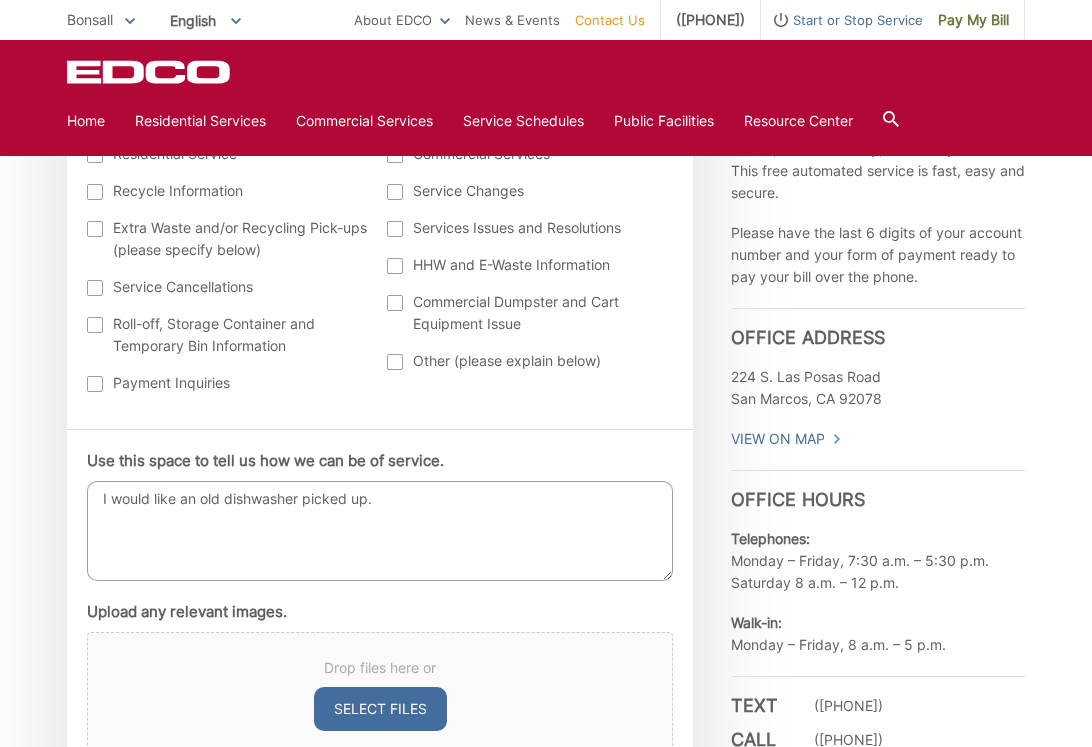 type on "I would like an old dishwasher picked up." 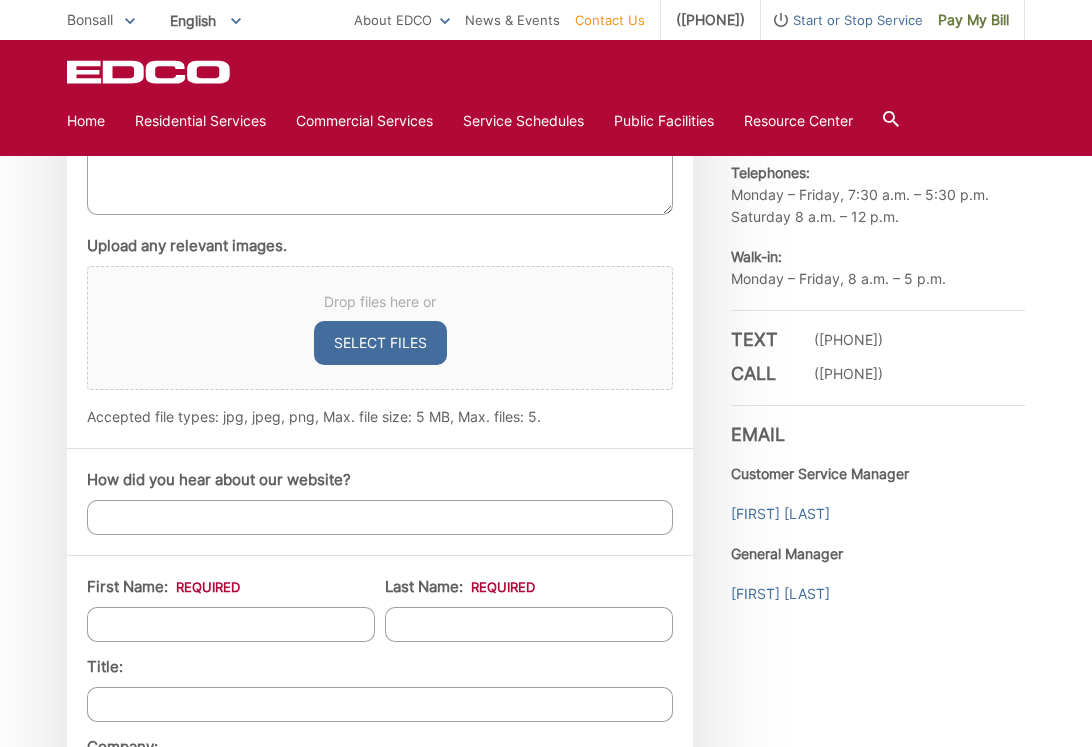 scroll, scrollTop: 1319, scrollLeft: 0, axis: vertical 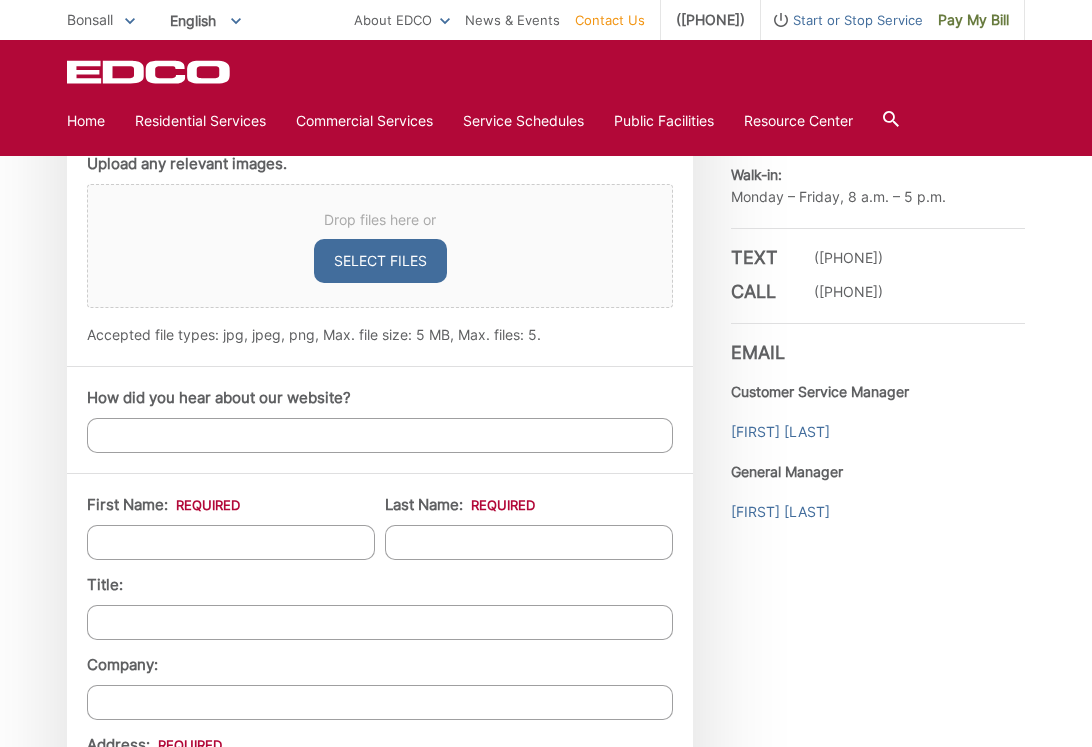 click on "How did you hear about our website?" at bounding box center [380, 435] 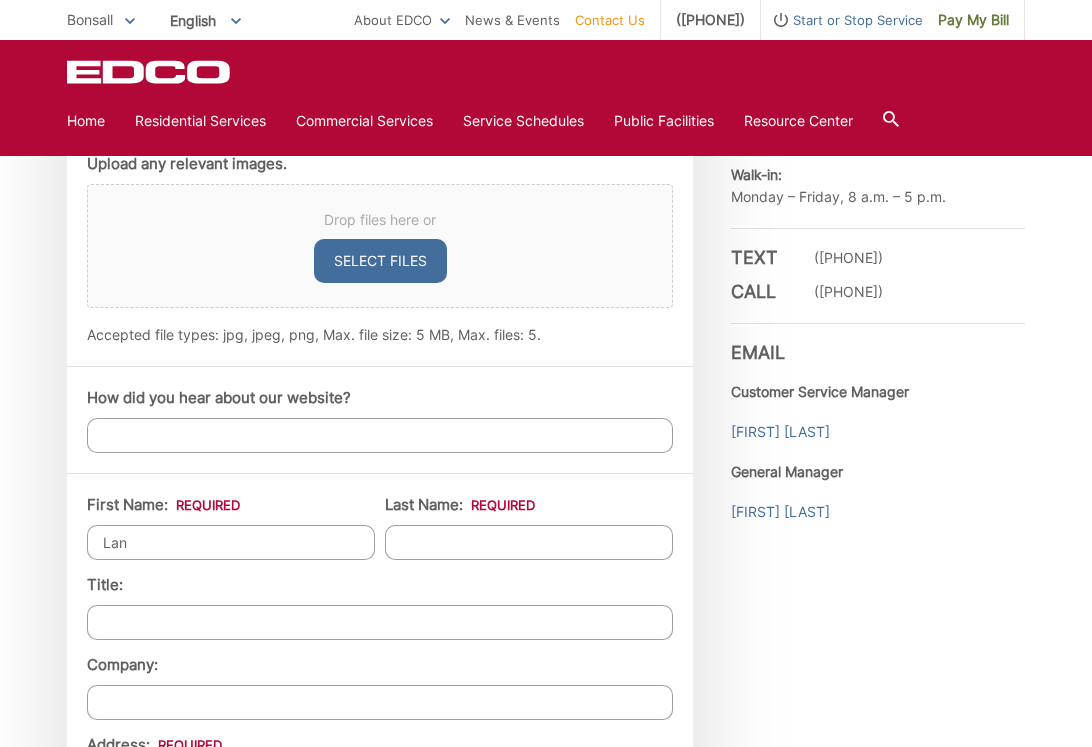 type on "Lan" 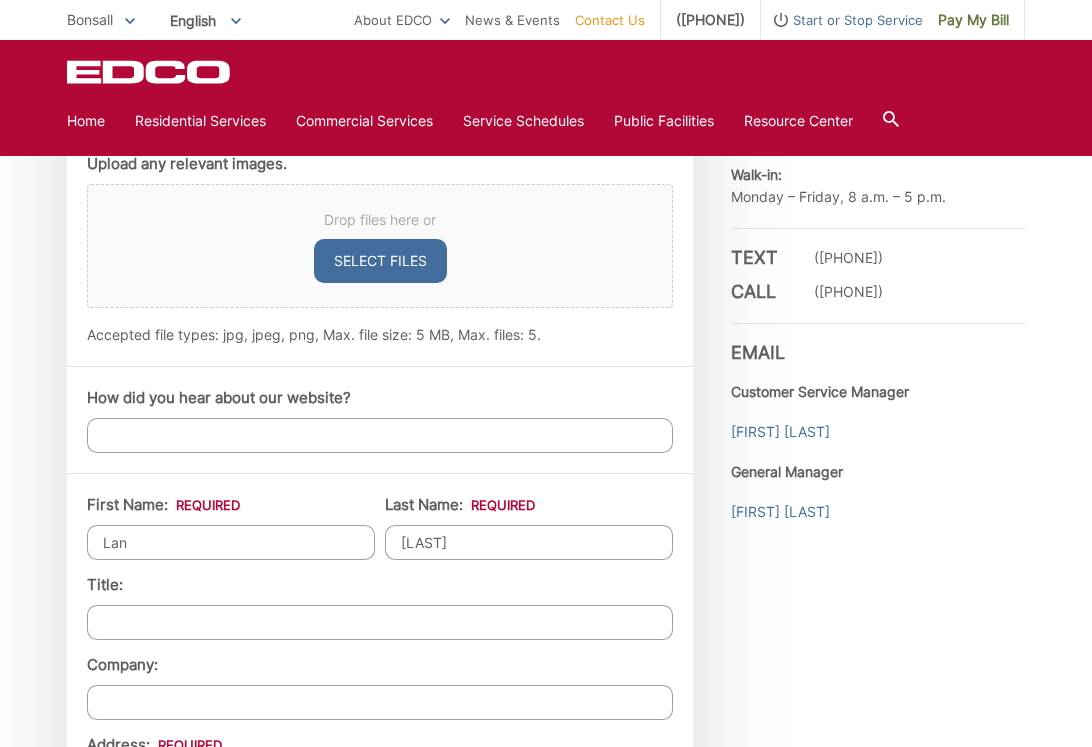 type on "[LAST]" 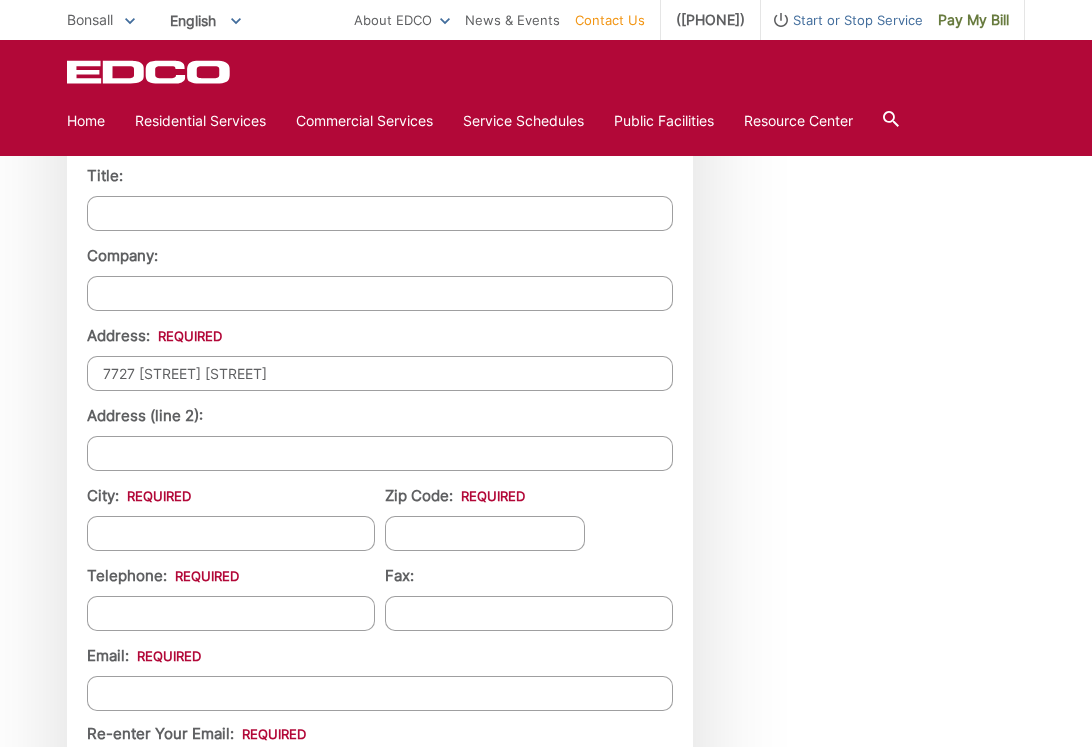 type on "7727 [STREET] [STREET]" 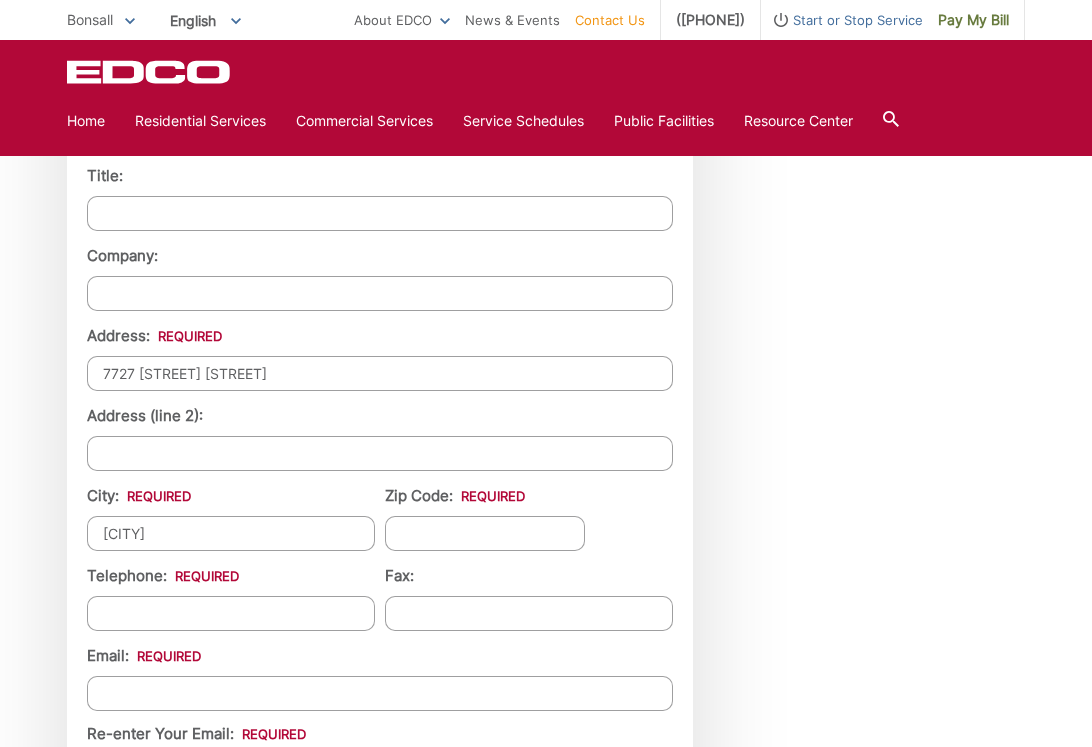 type on "[CITY]" 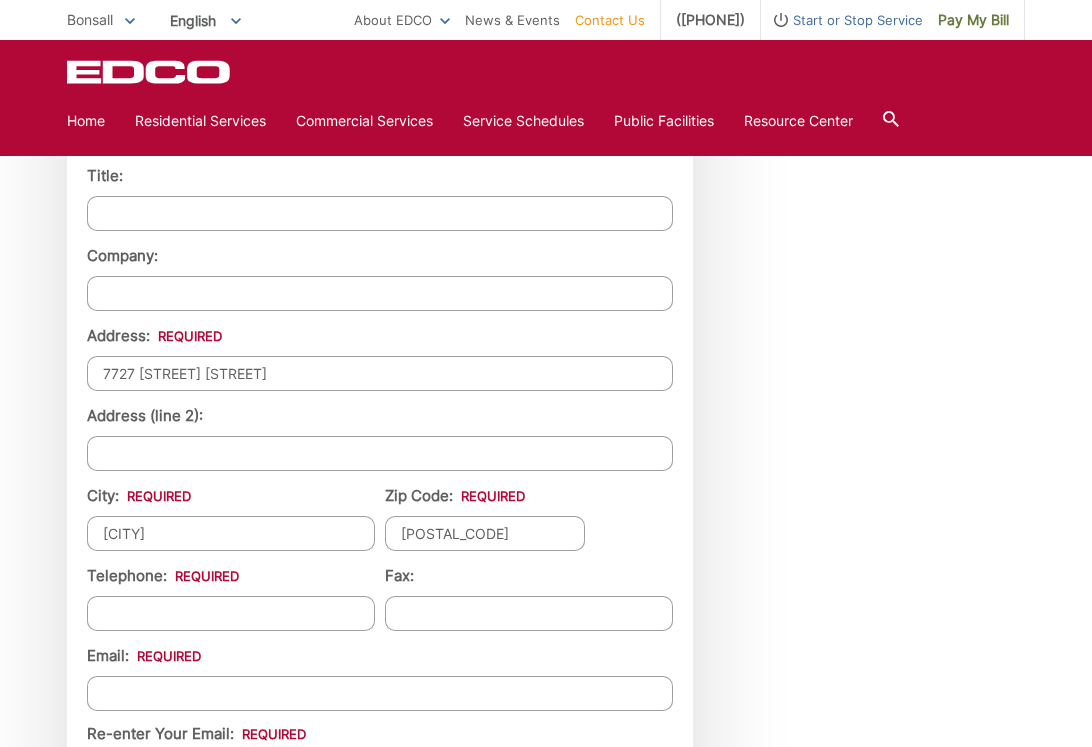 type on "[POSTAL_CODE]" 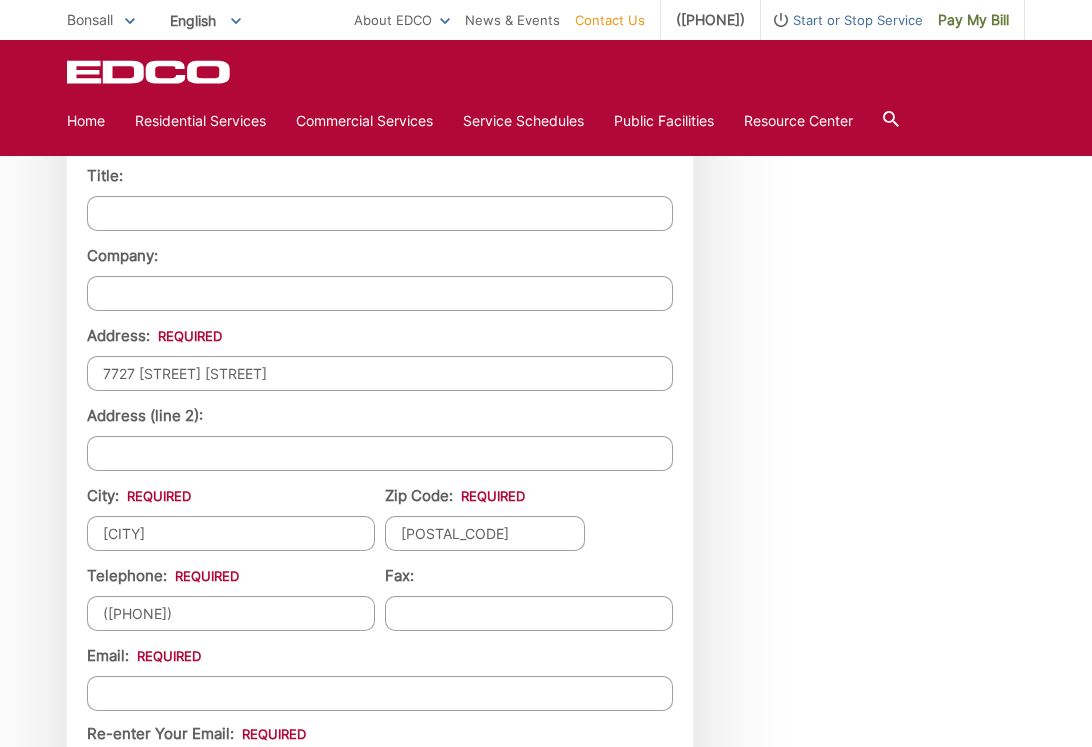 type on "([PHONE])" 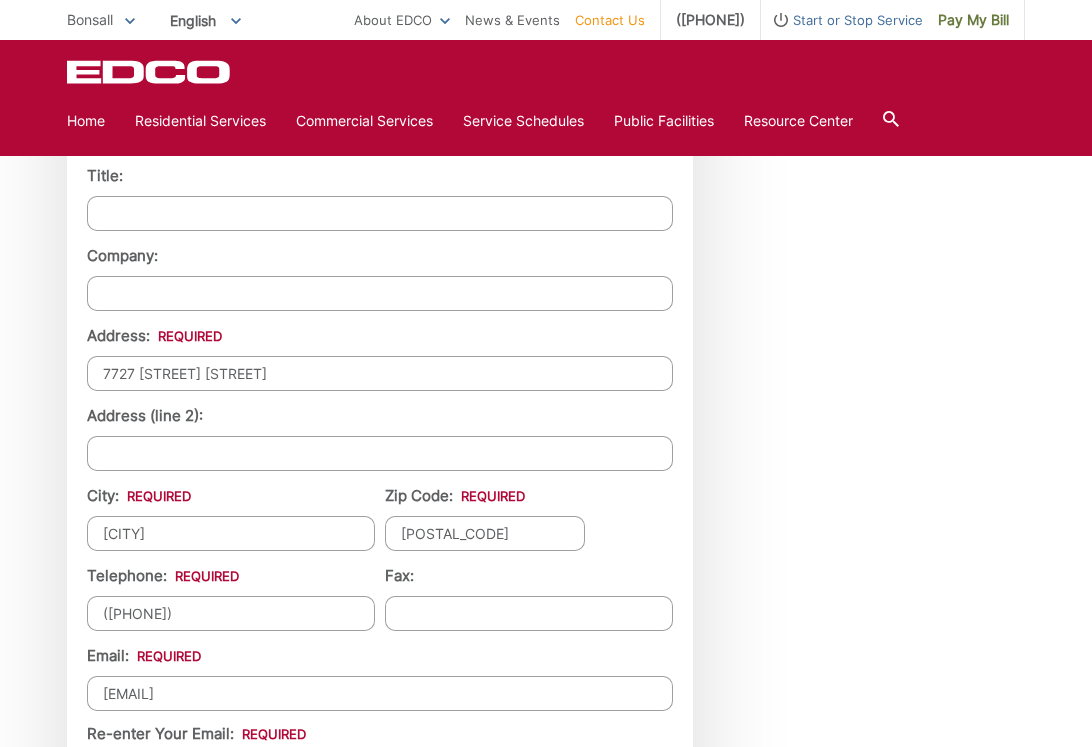 type on "[EMAIL]" 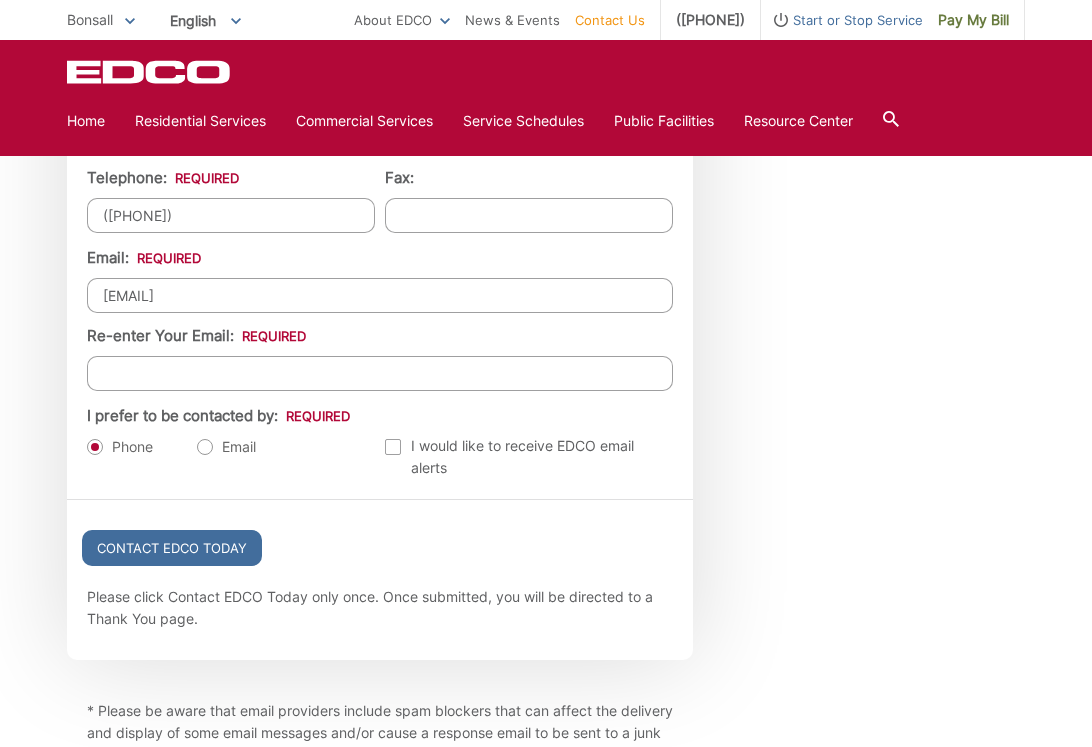 paste on "[EMAIL]" 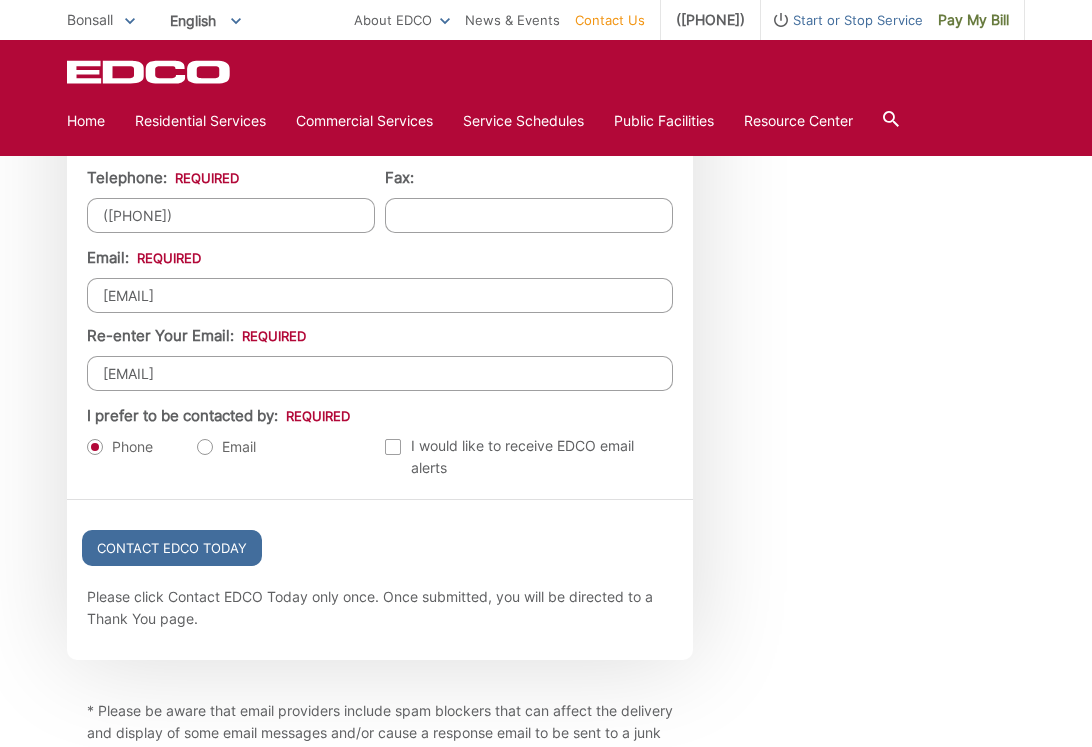 type on "[EMAIL]" 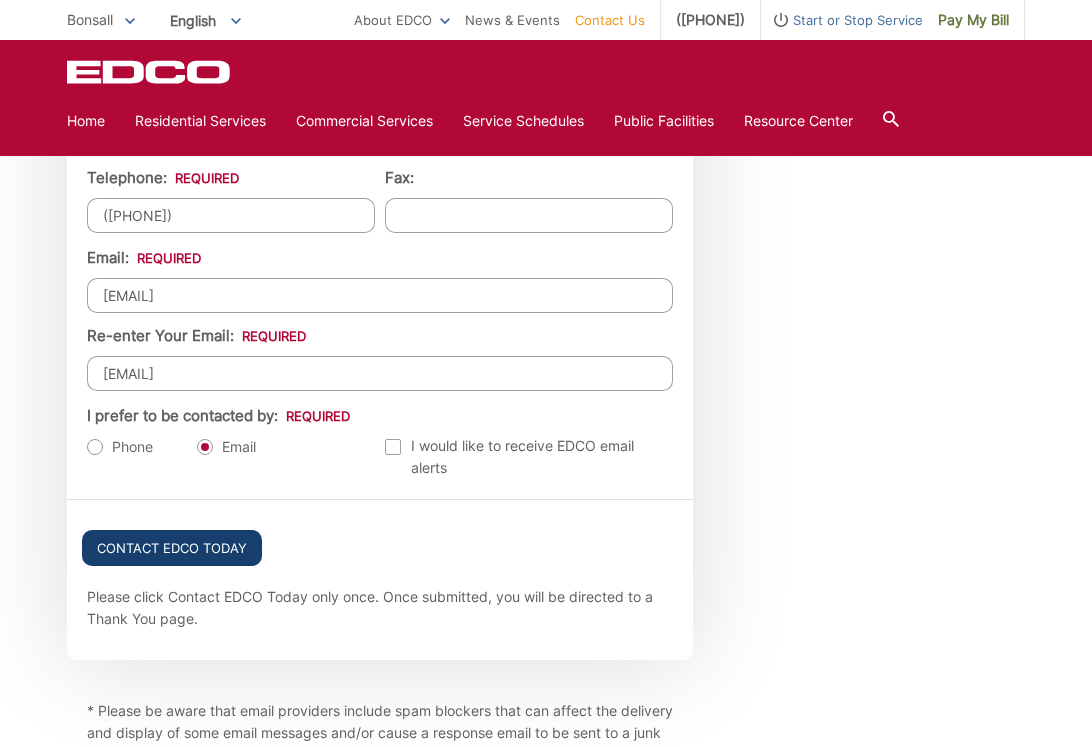 click on "Contact EDCO Today" at bounding box center [172, 548] 